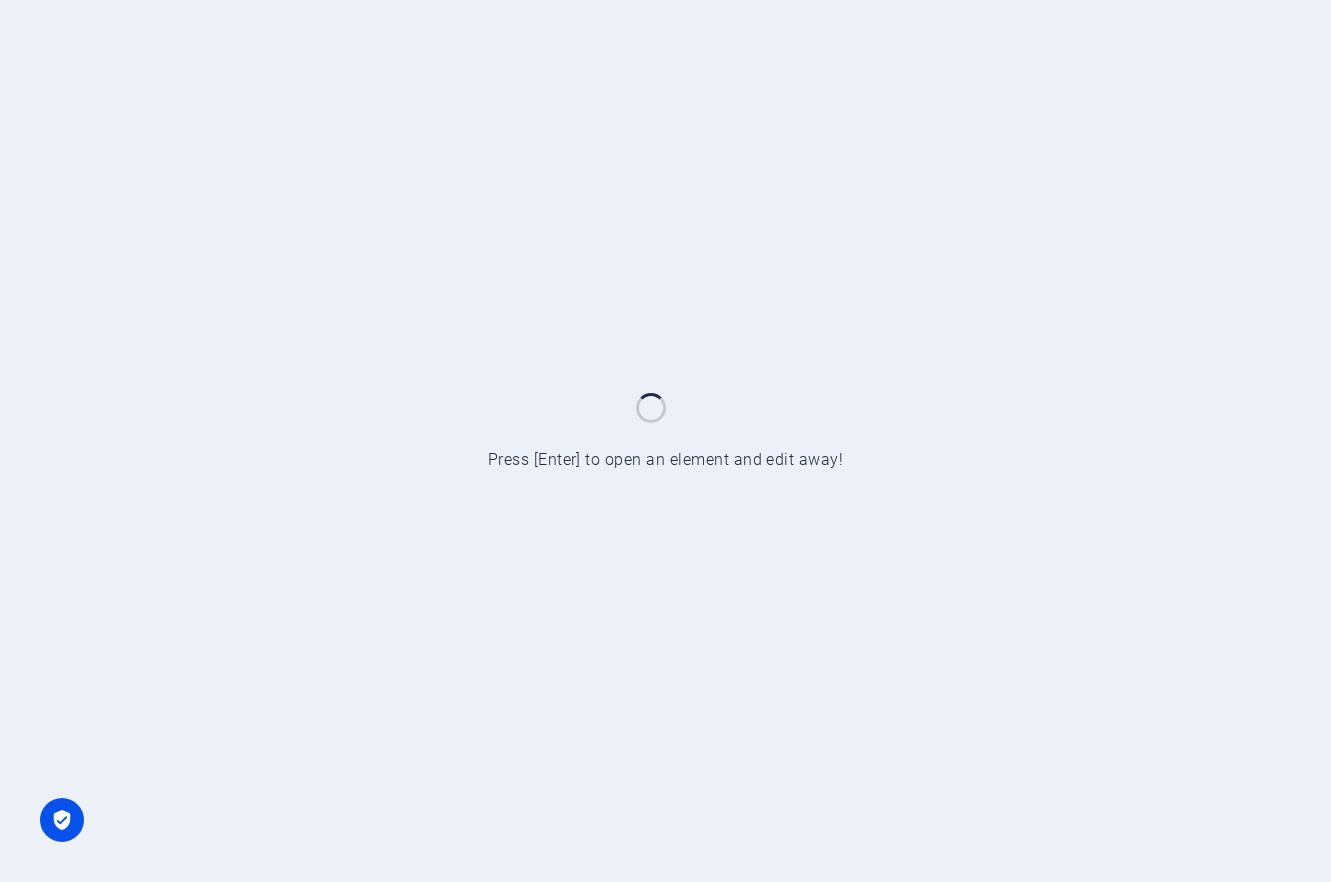 scroll, scrollTop: 0, scrollLeft: 0, axis: both 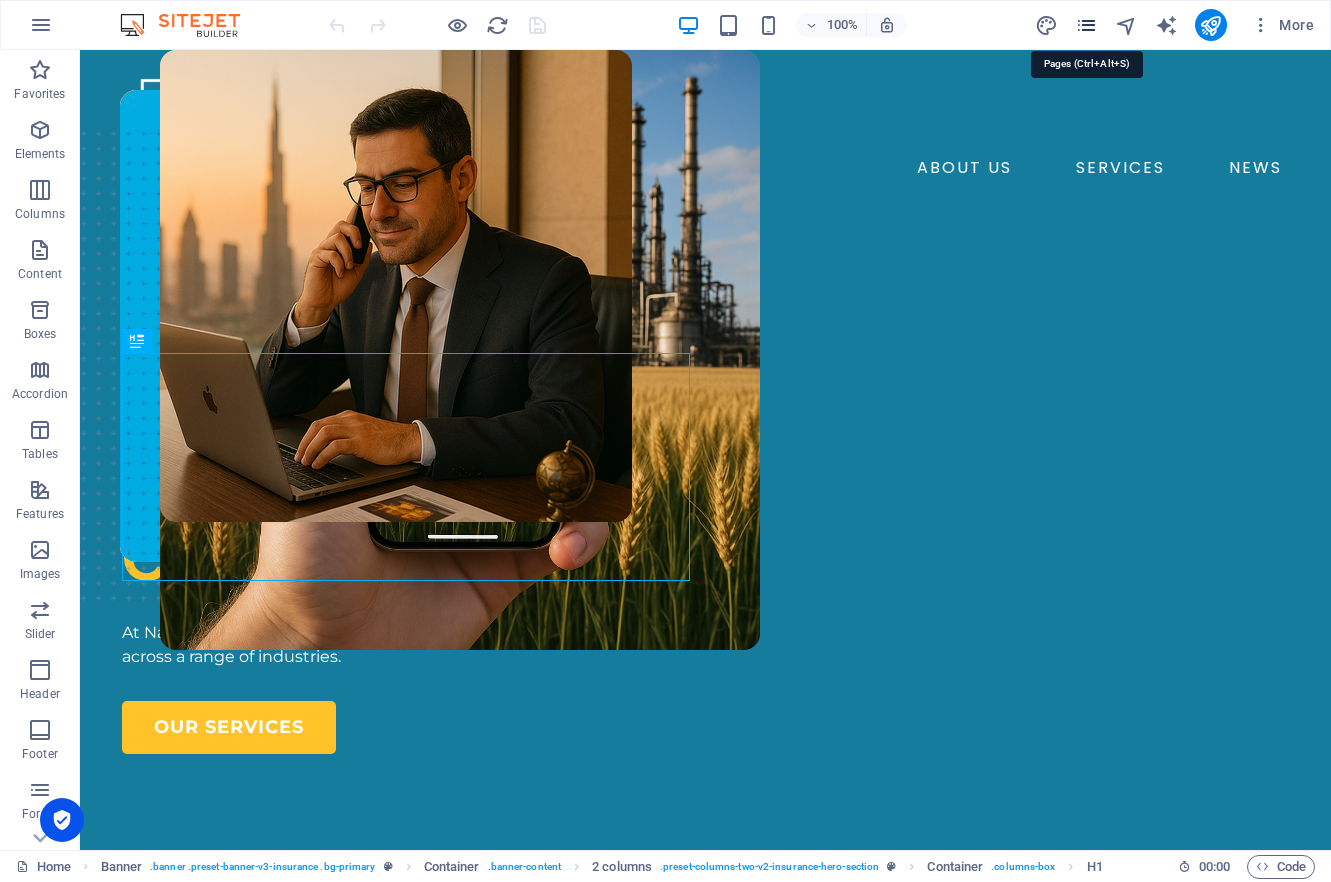 click at bounding box center [1086, 25] 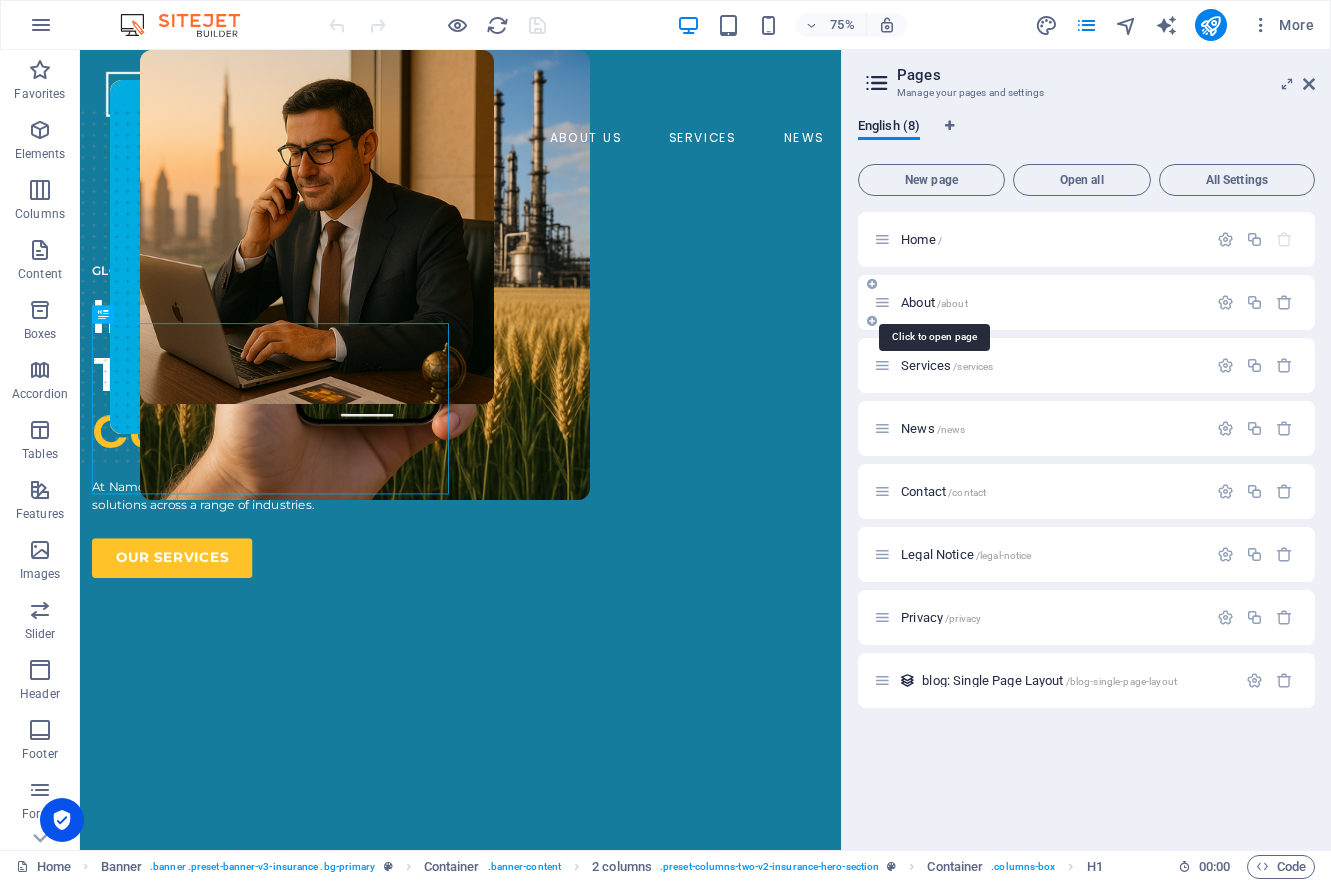 click on "/about" at bounding box center [952, 303] 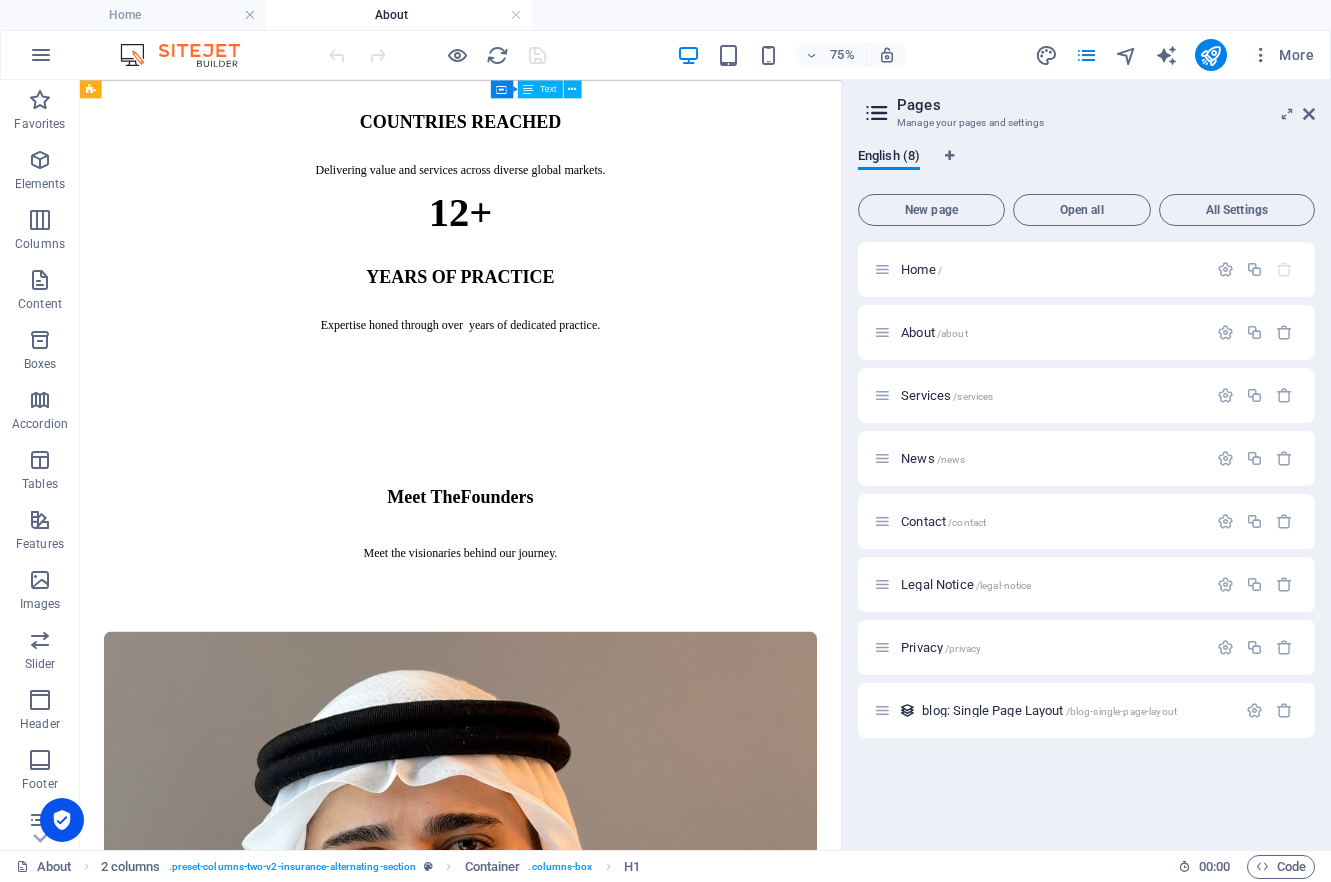 scroll, scrollTop: 1525, scrollLeft: 0, axis: vertical 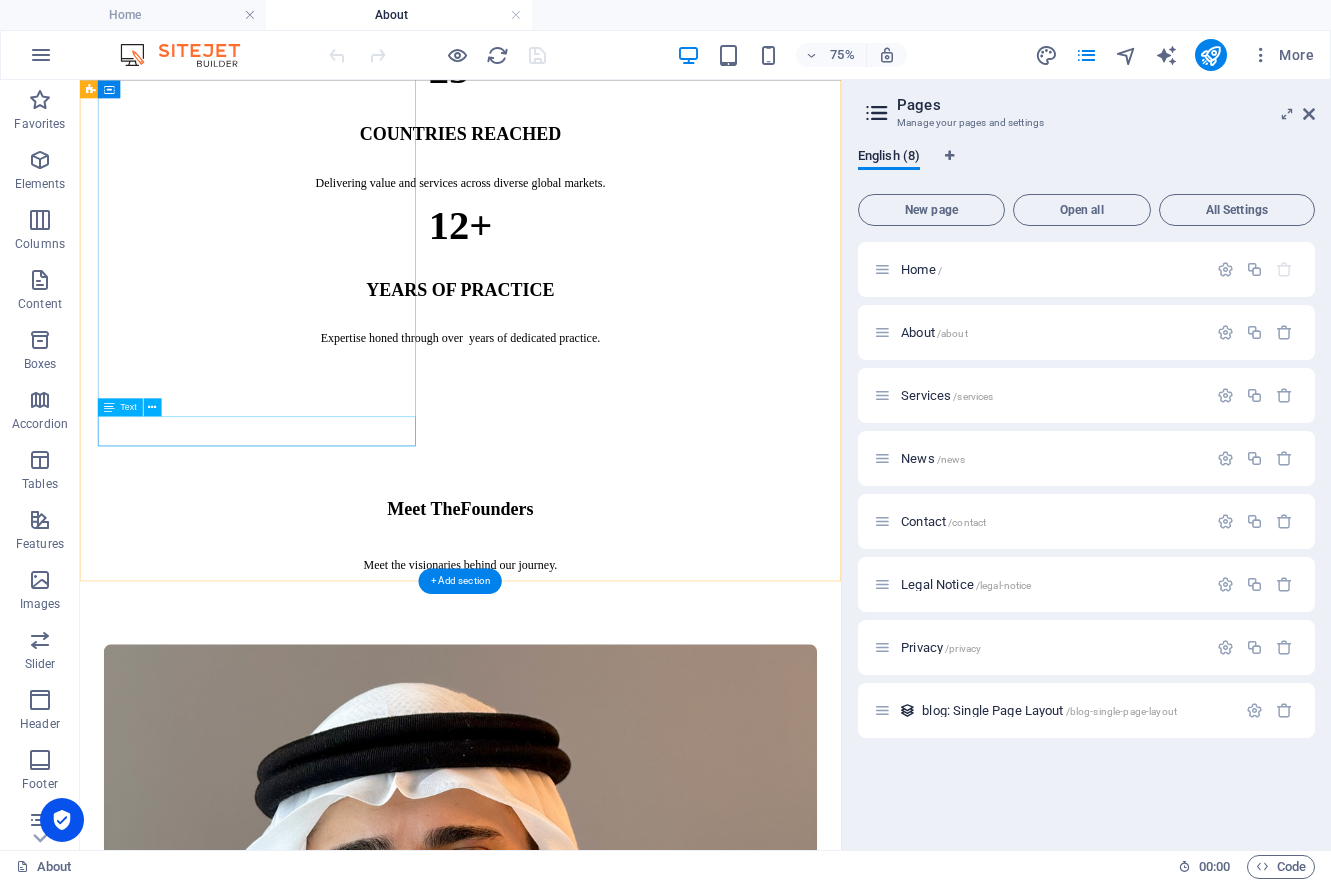 click on "Chief Executive Officer" at bounding box center (587, 1880) 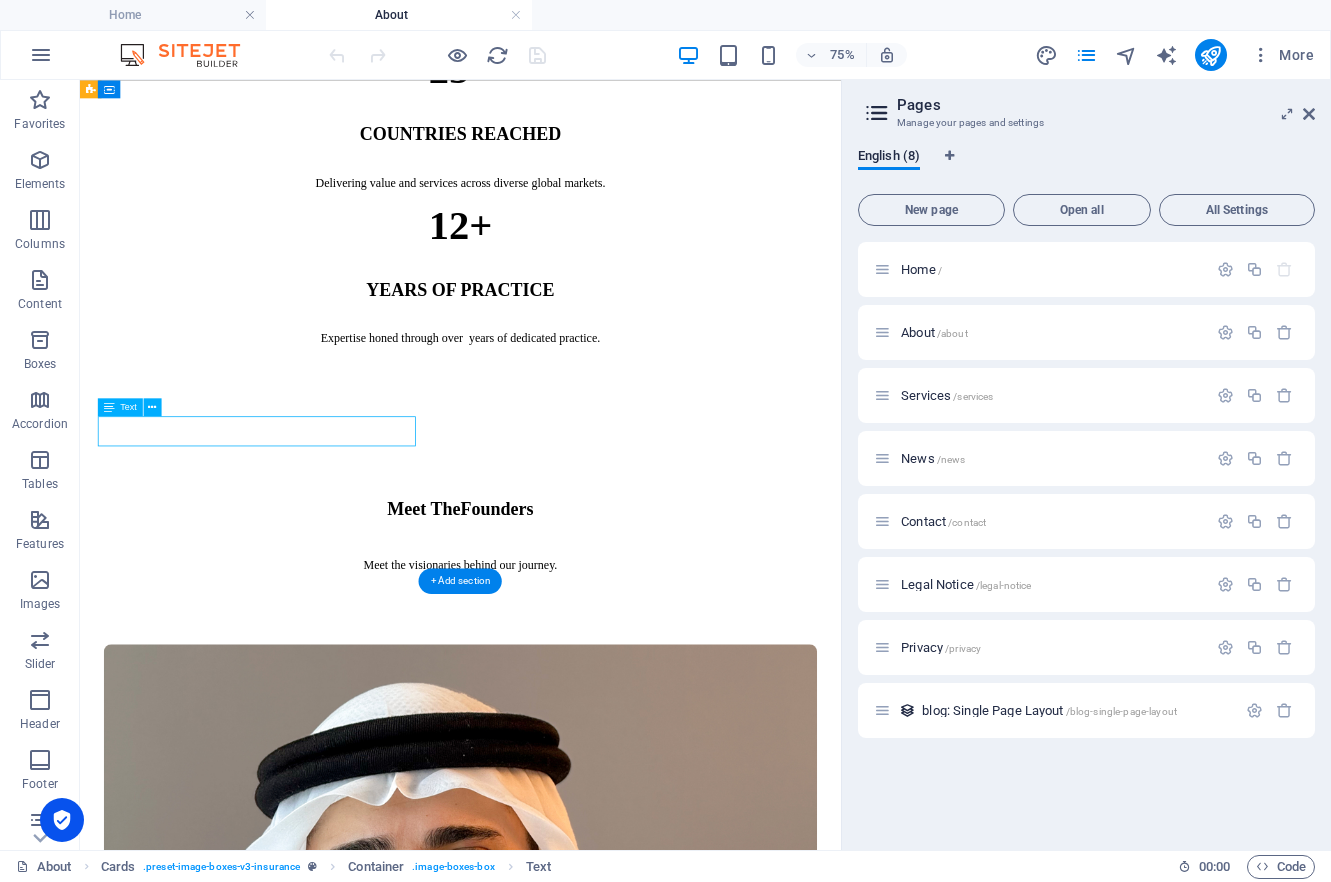 click on "Chief Executive Officer" at bounding box center (587, 1880) 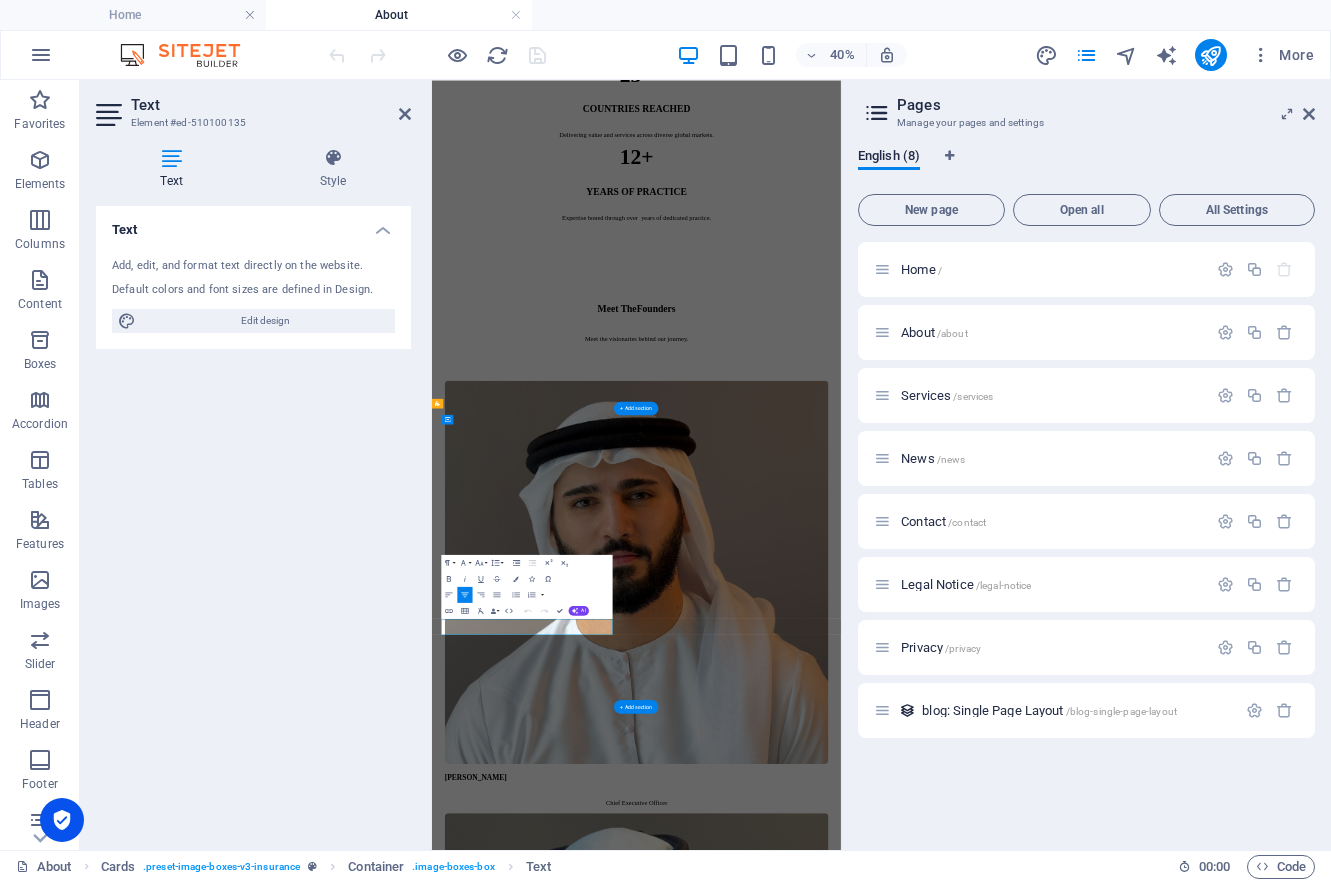 scroll, scrollTop: 631, scrollLeft: 0, axis: vertical 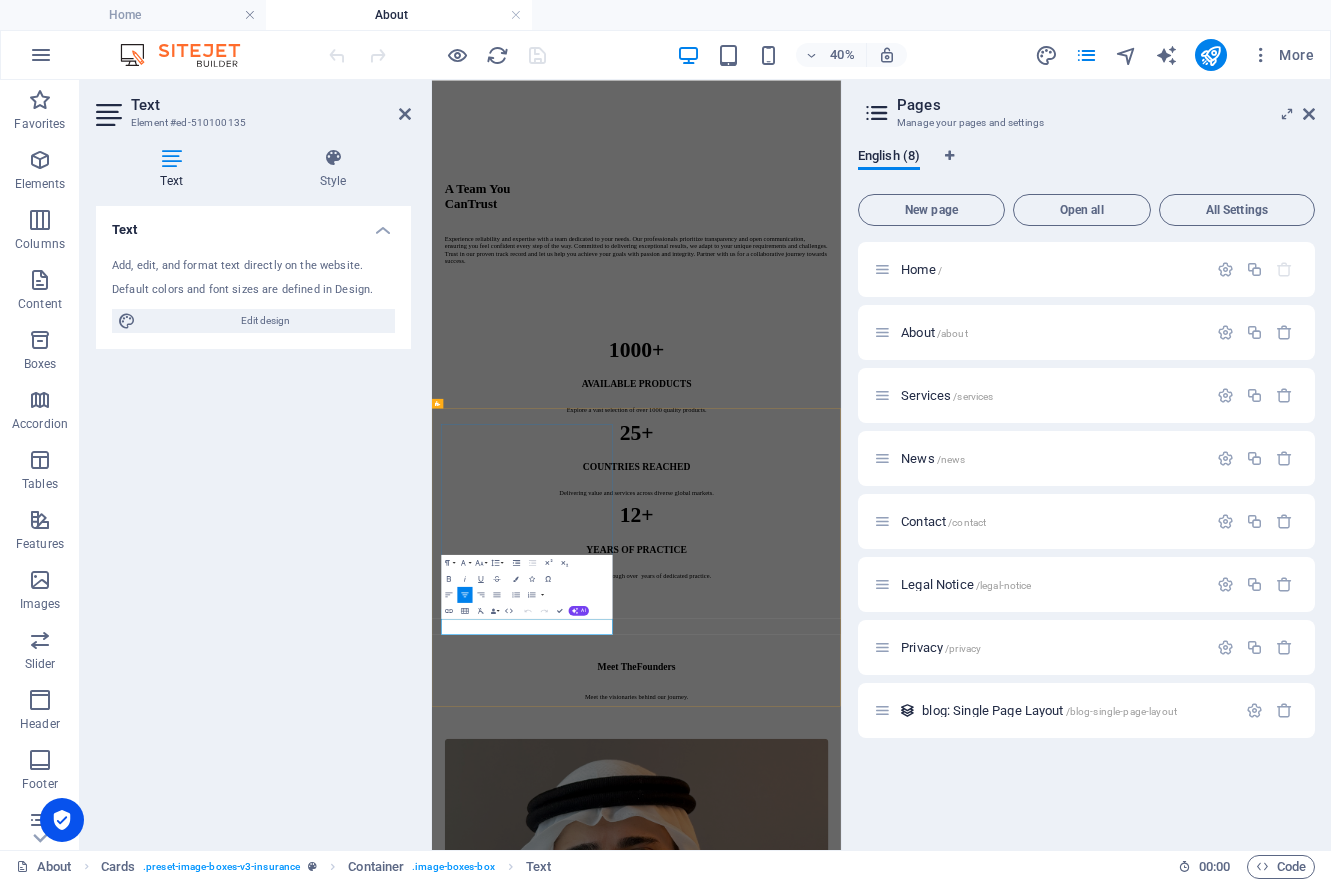 click on "Chief Executive Officer" at bounding box center (943, 2782) 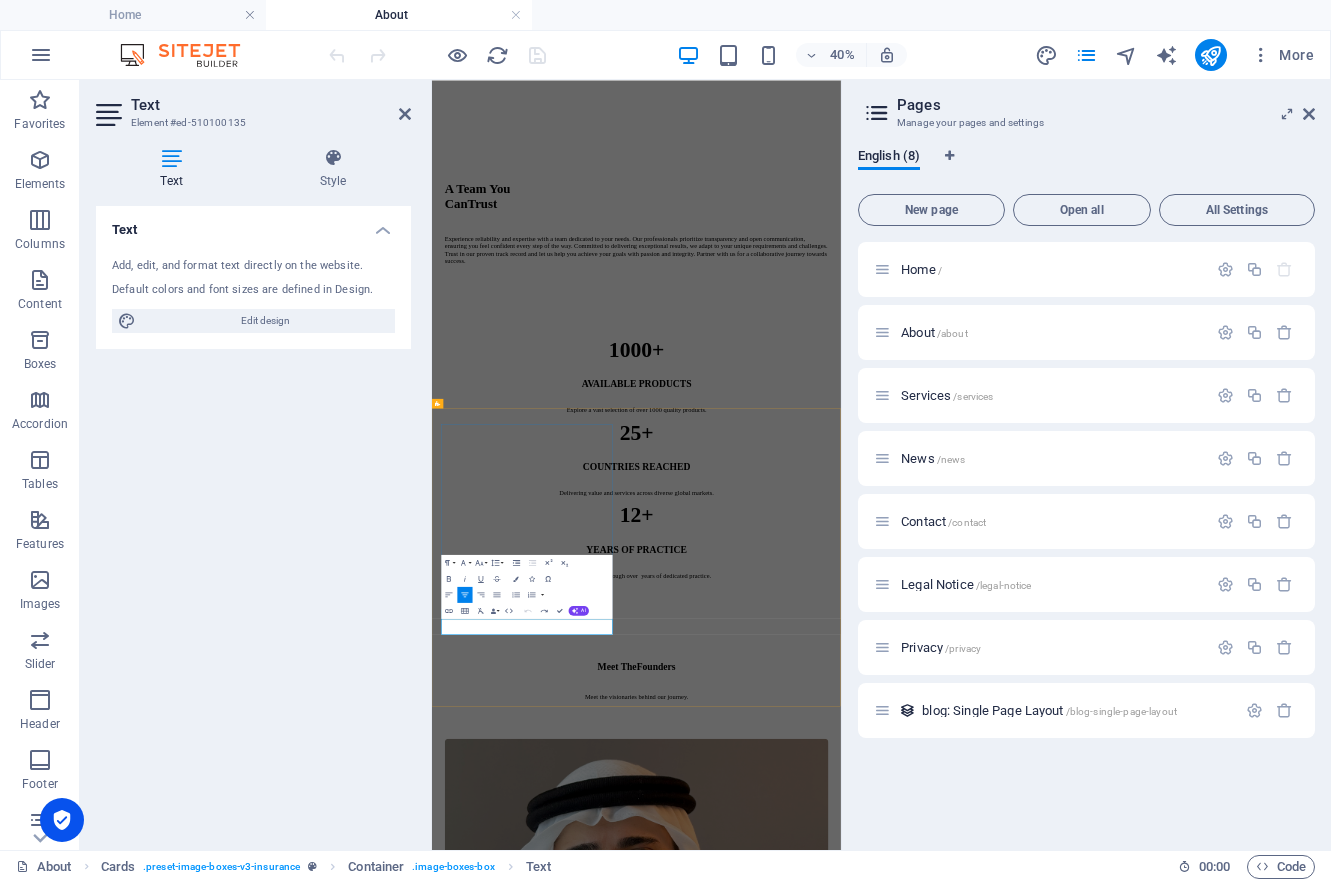 click on "Chief Executive Officer" at bounding box center (943, 2782) 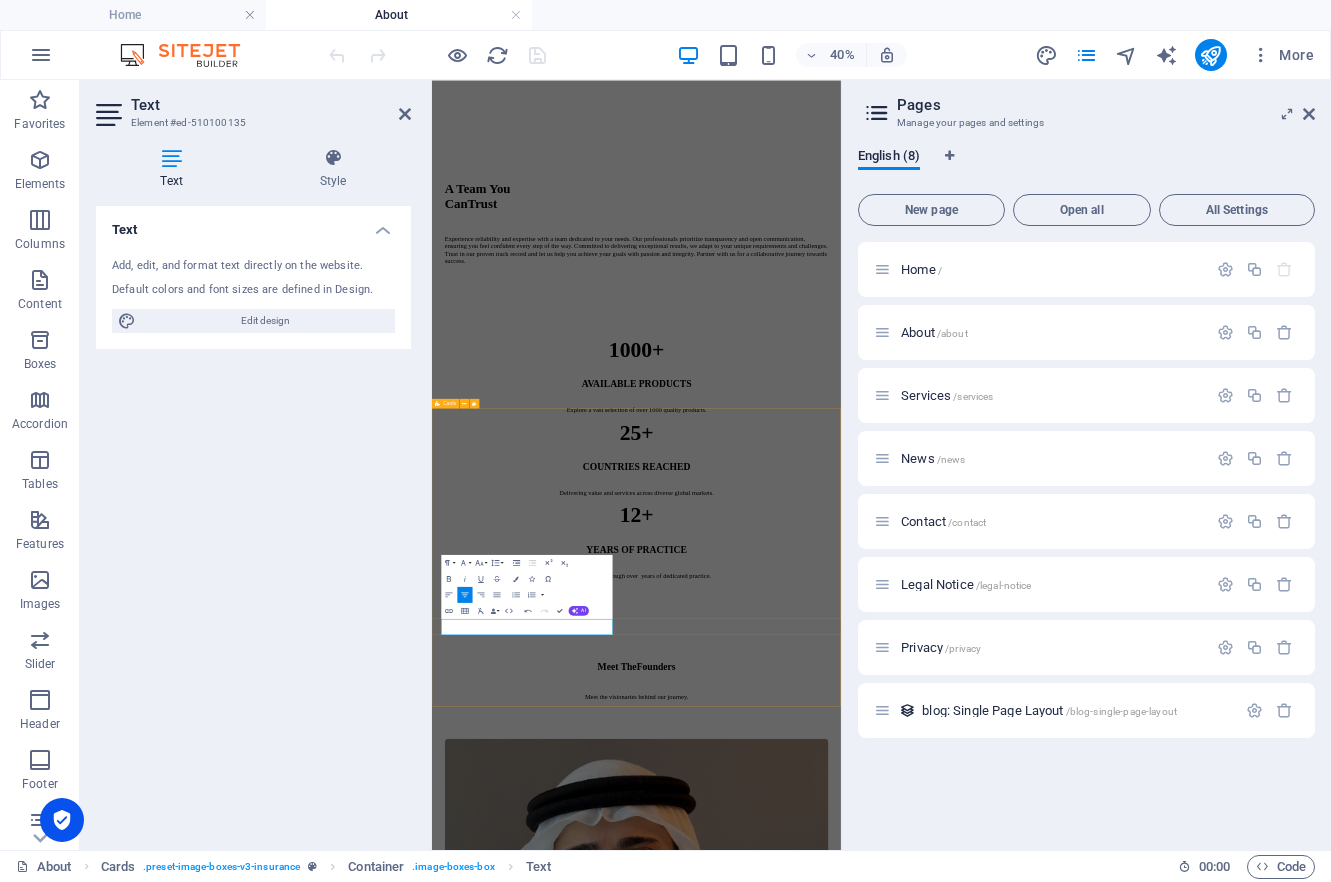 click on "[PERSON_NAME] ​Managing Director [PERSON_NAME] Chief Operating Officer" at bounding box center [943, 2877] 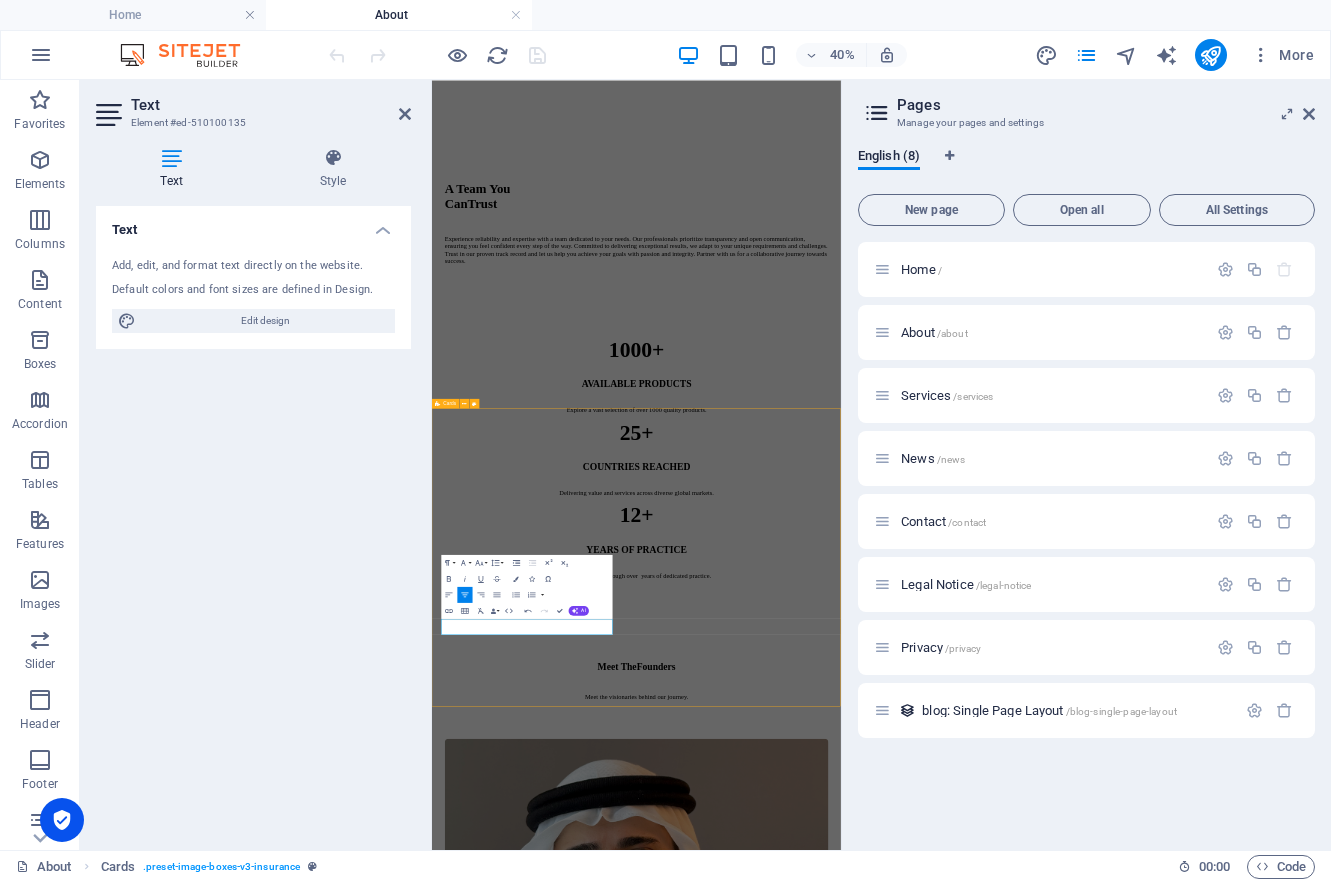 click on "[PERSON_NAME] ​Managing Director [PERSON_NAME] Chief Operating Officer" at bounding box center [943, 2877] 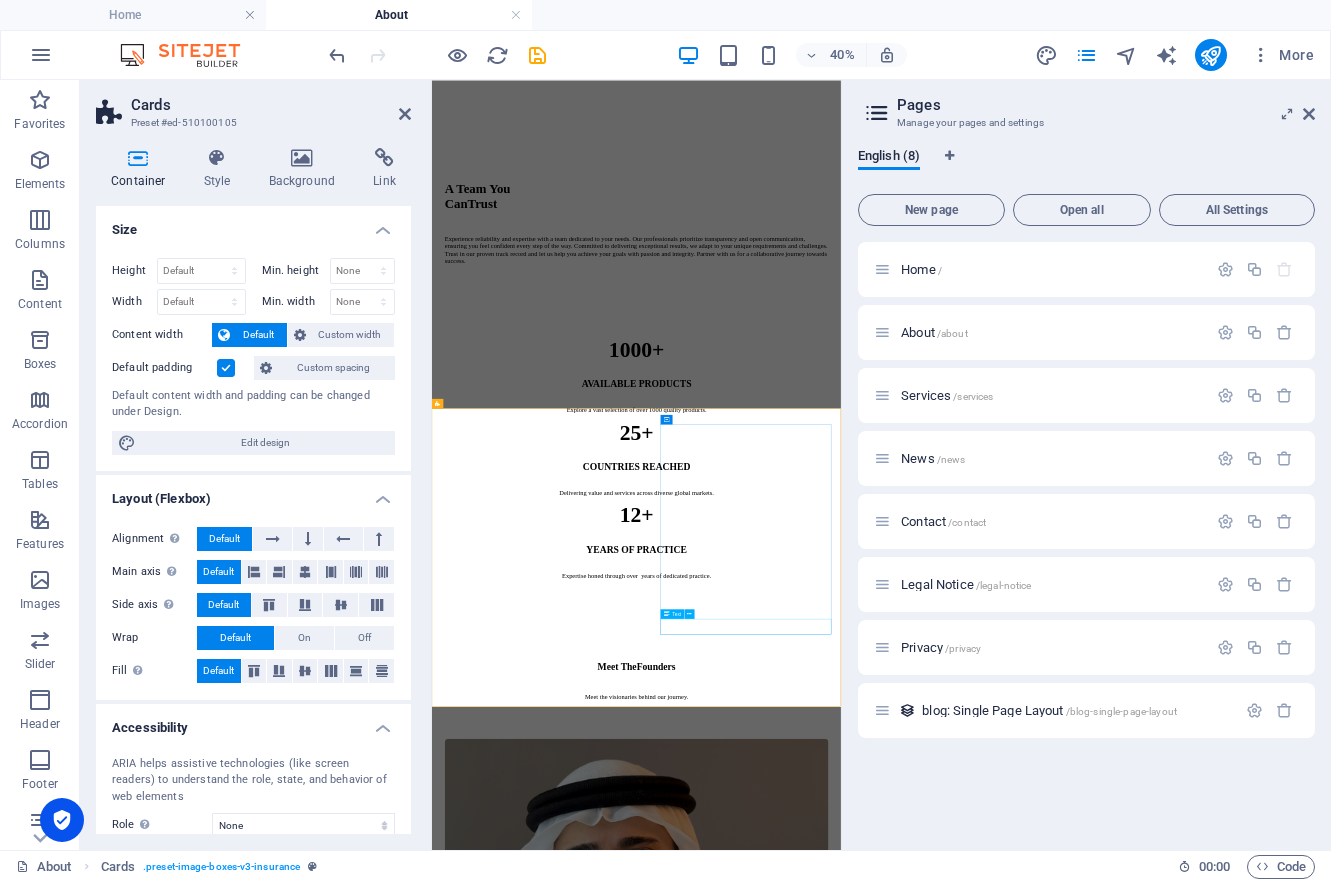 click on "Chief Operating Officer" at bounding box center [943, 3864] 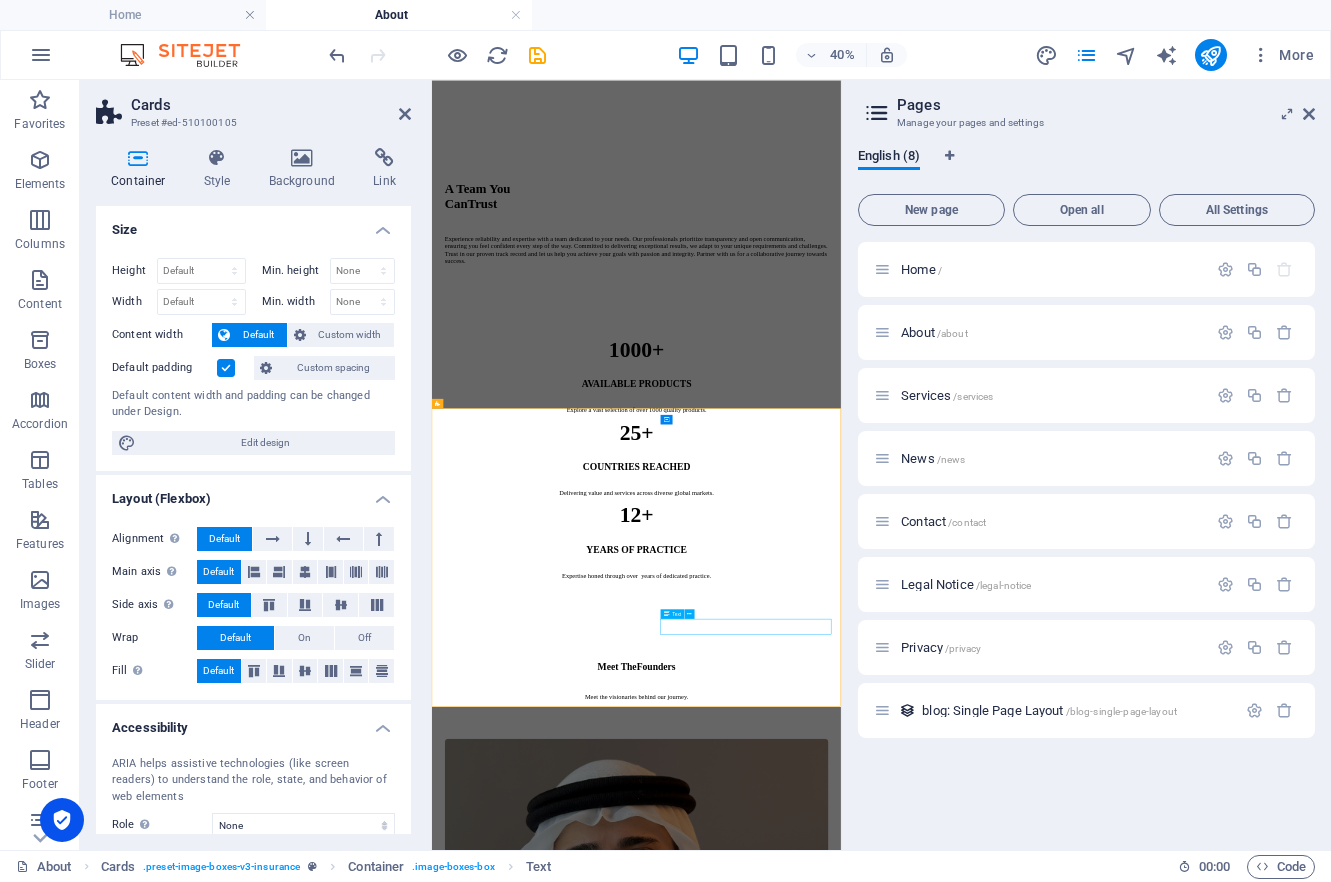 click on "Chief Operating Officer" at bounding box center (943, 3864) 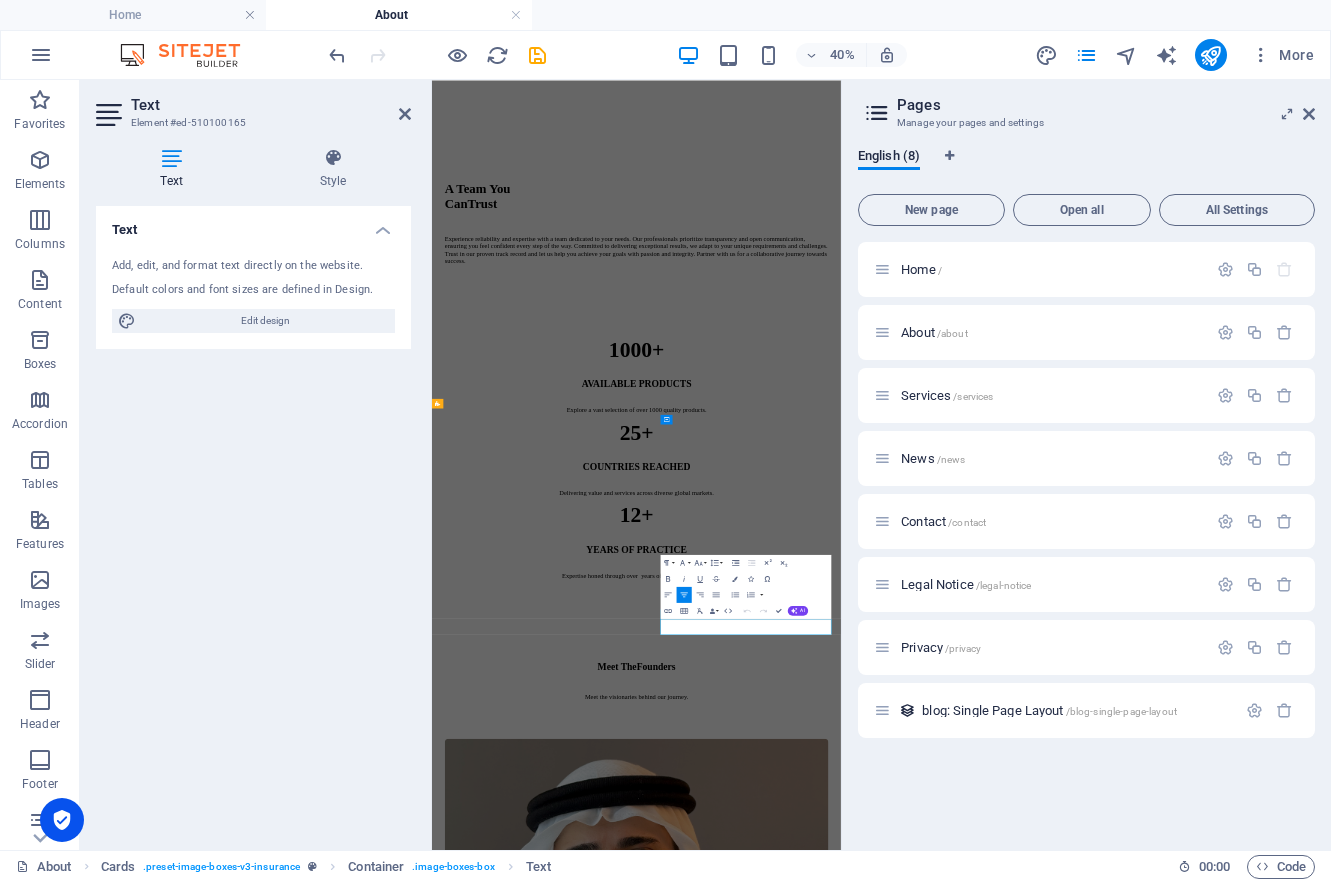click on "Chief Operating Officer" at bounding box center [943, 3864] 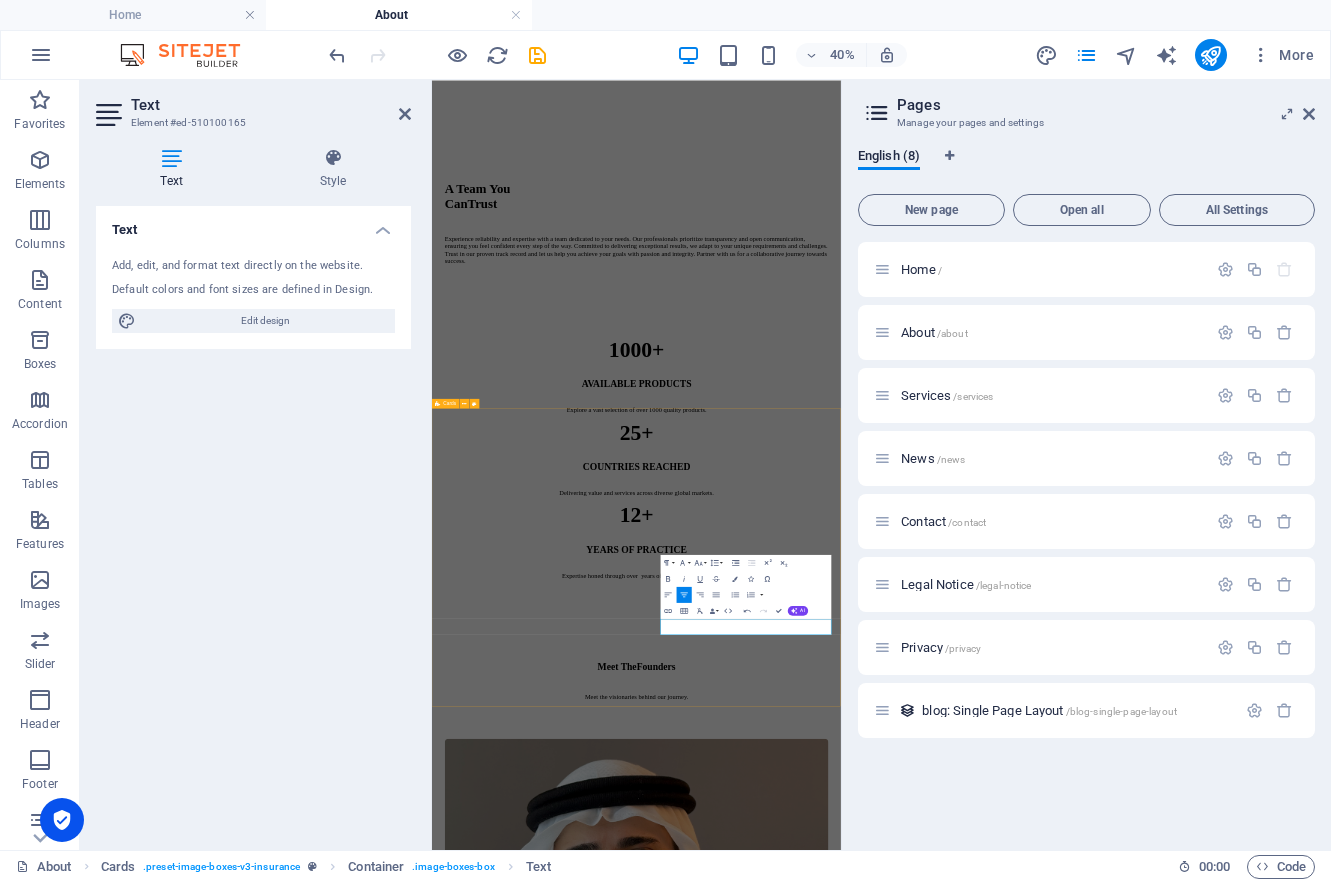 type 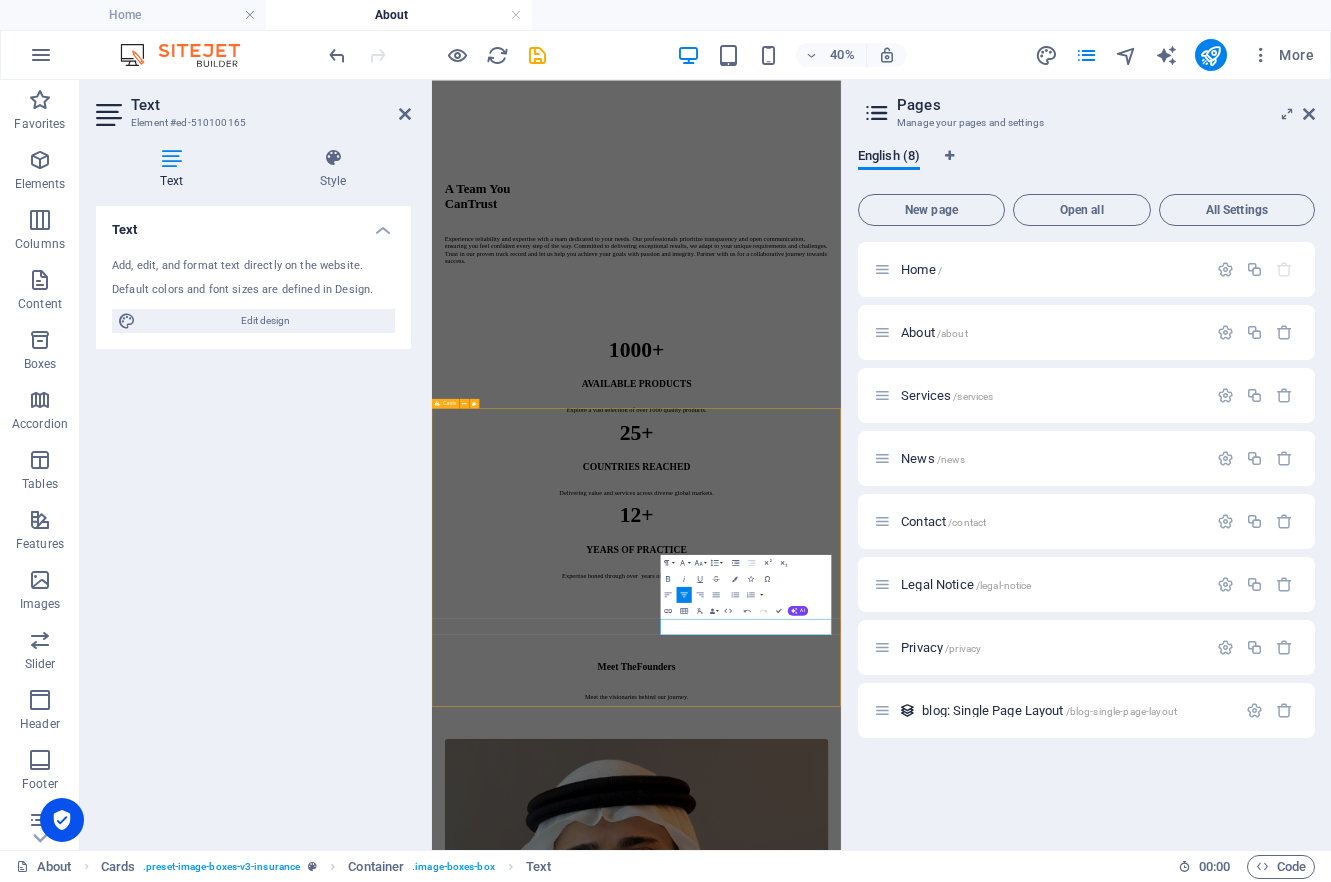 click on "[PERSON_NAME] Managing Director [PERSON_NAME] ​Managing Director" at bounding box center [943, 2877] 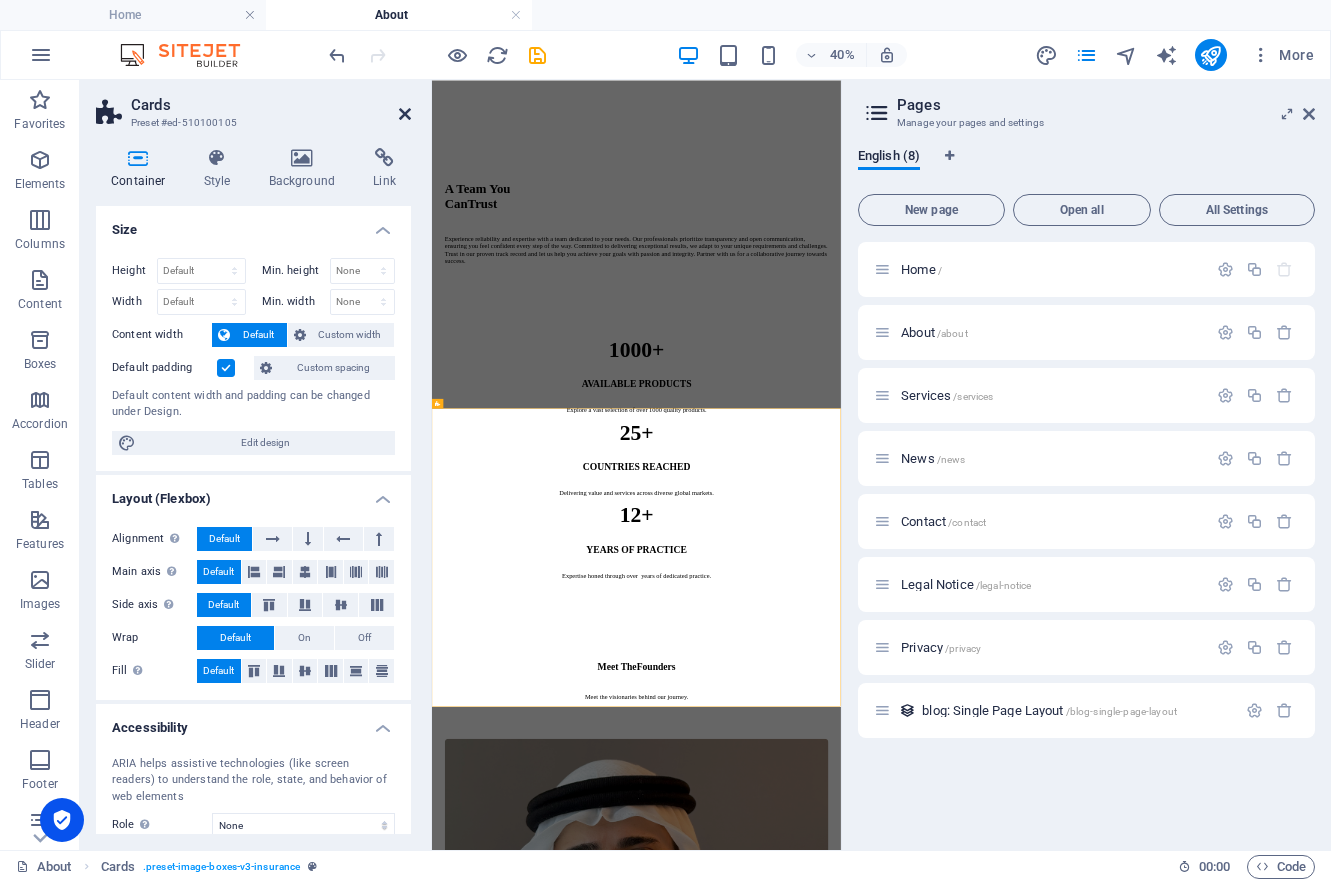 click at bounding box center [405, 114] 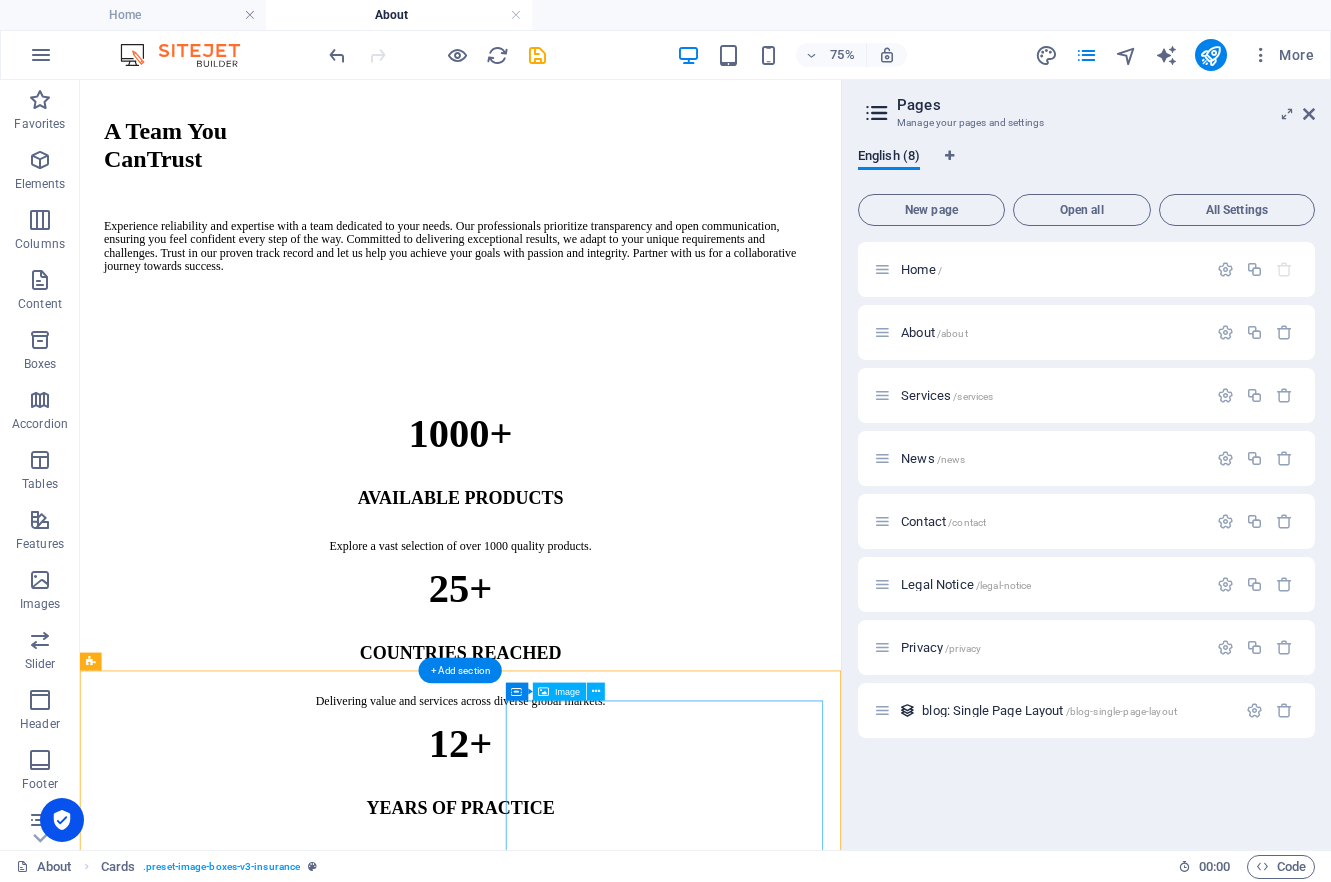 scroll, scrollTop: 593, scrollLeft: 0, axis: vertical 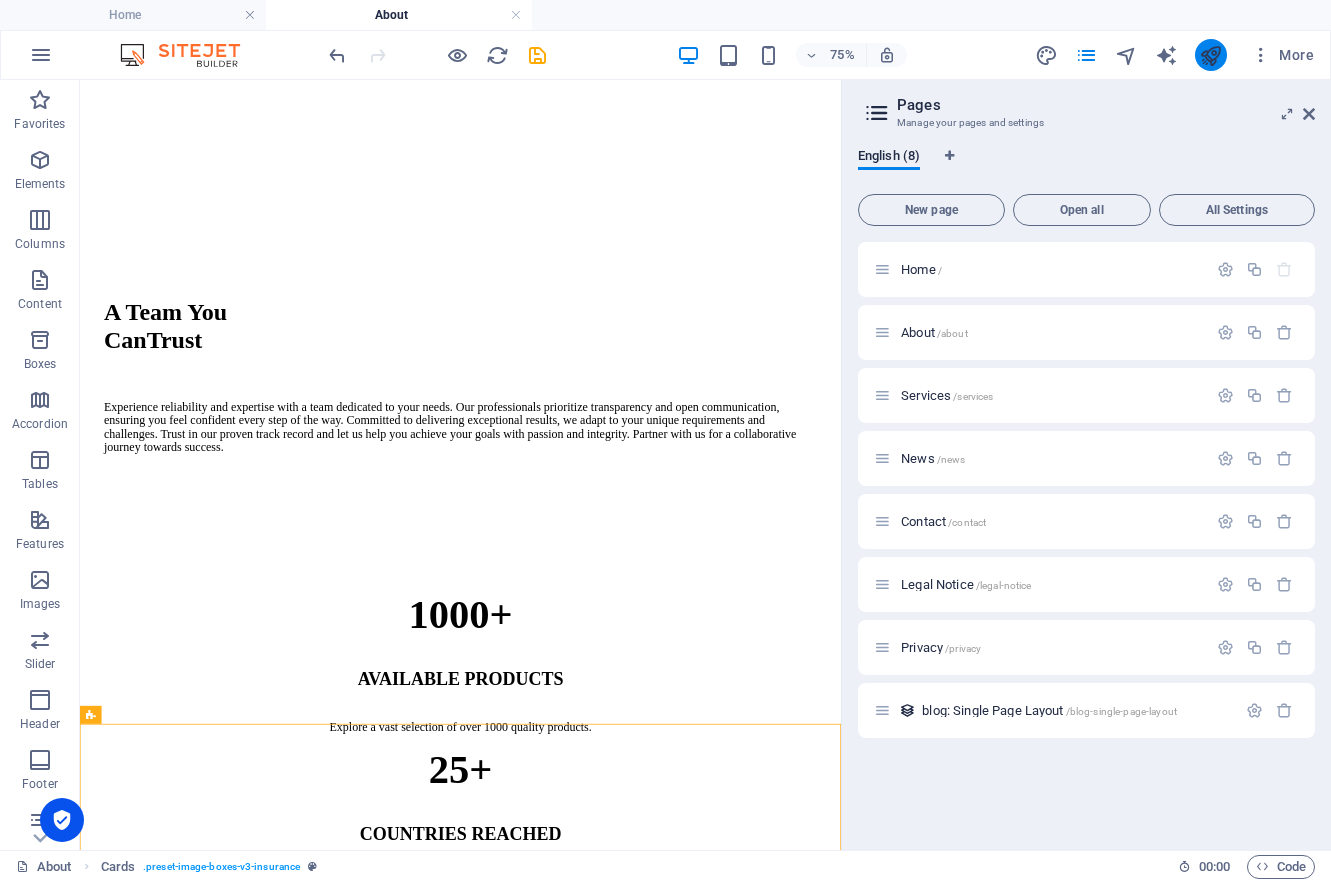 click at bounding box center [1210, 55] 